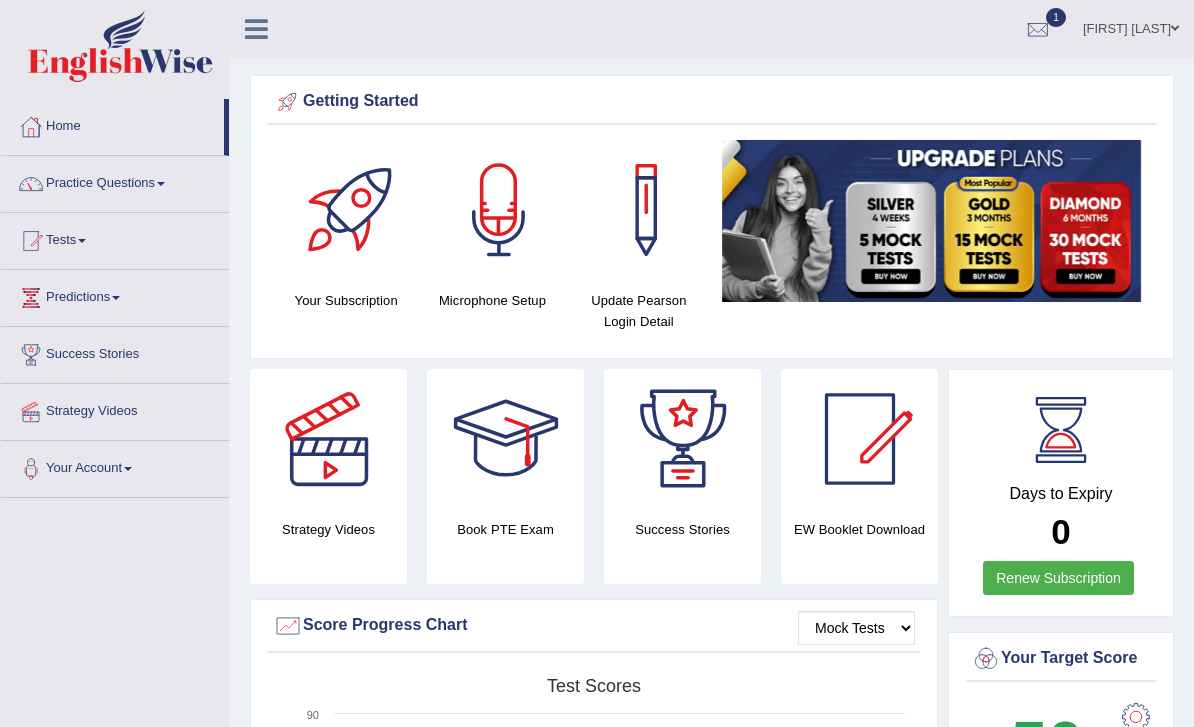 scroll, scrollTop: 0, scrollLeft: 0, axis: both 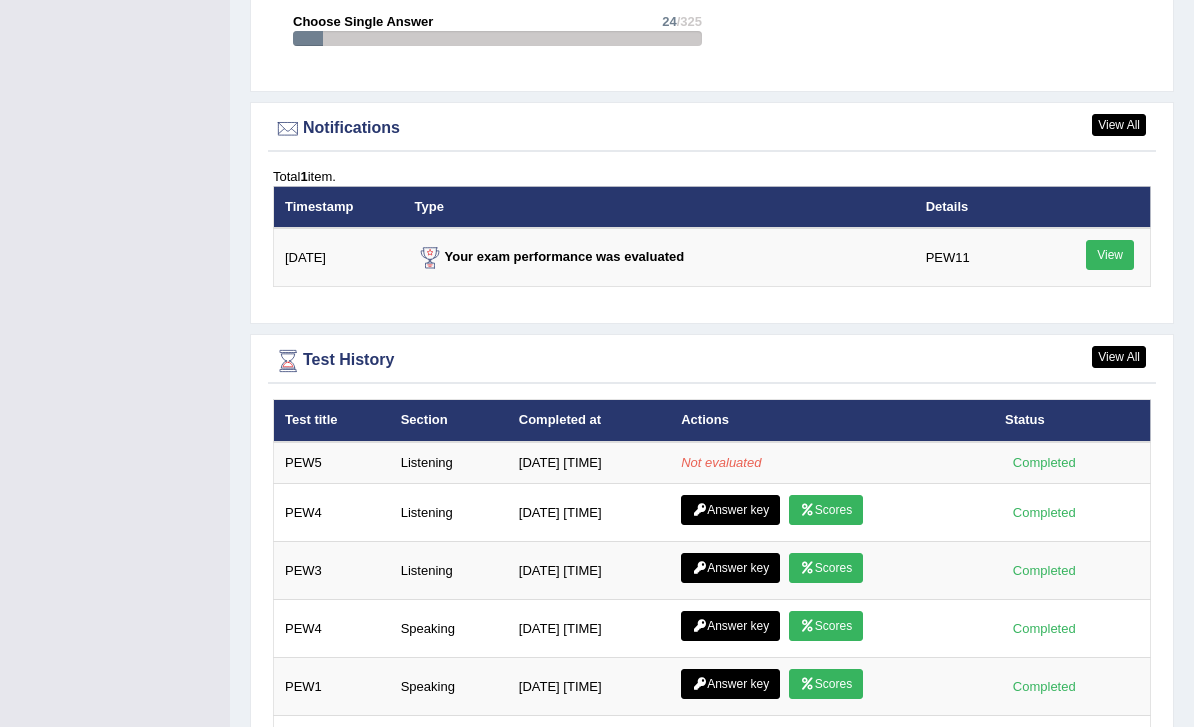 click on "View" at bounding box center (1110, 255) 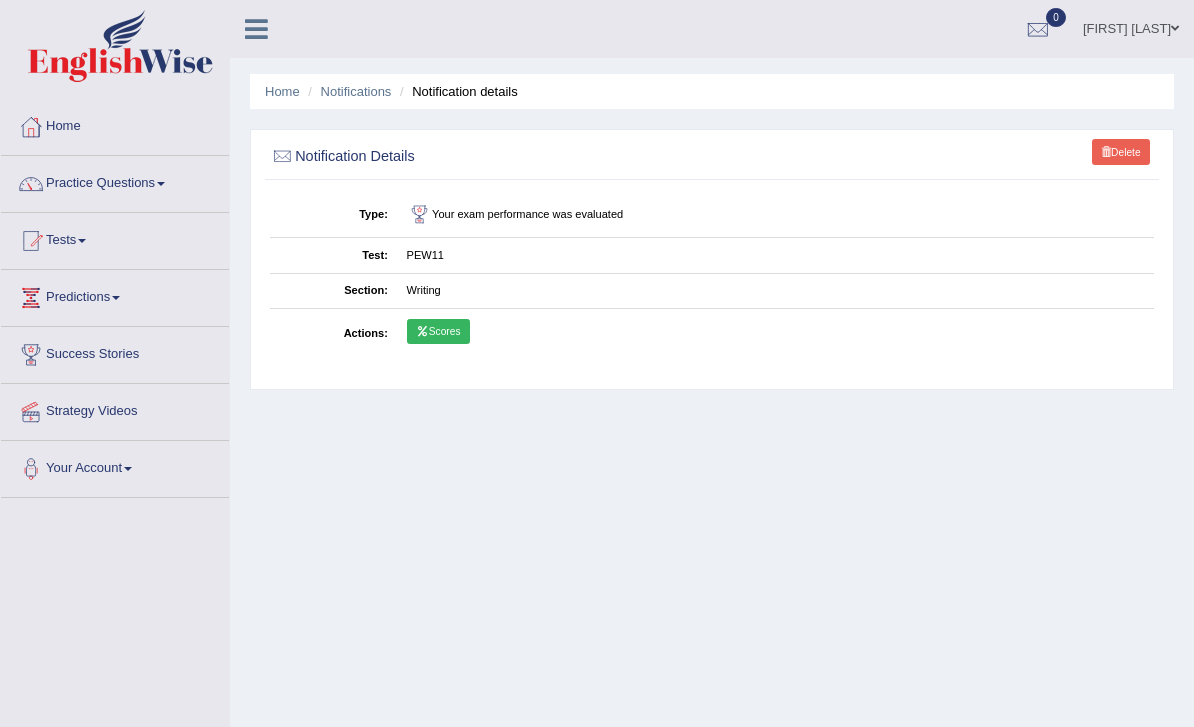 scroll, scrollTop: 0, scrollLeft: 0, axis: both 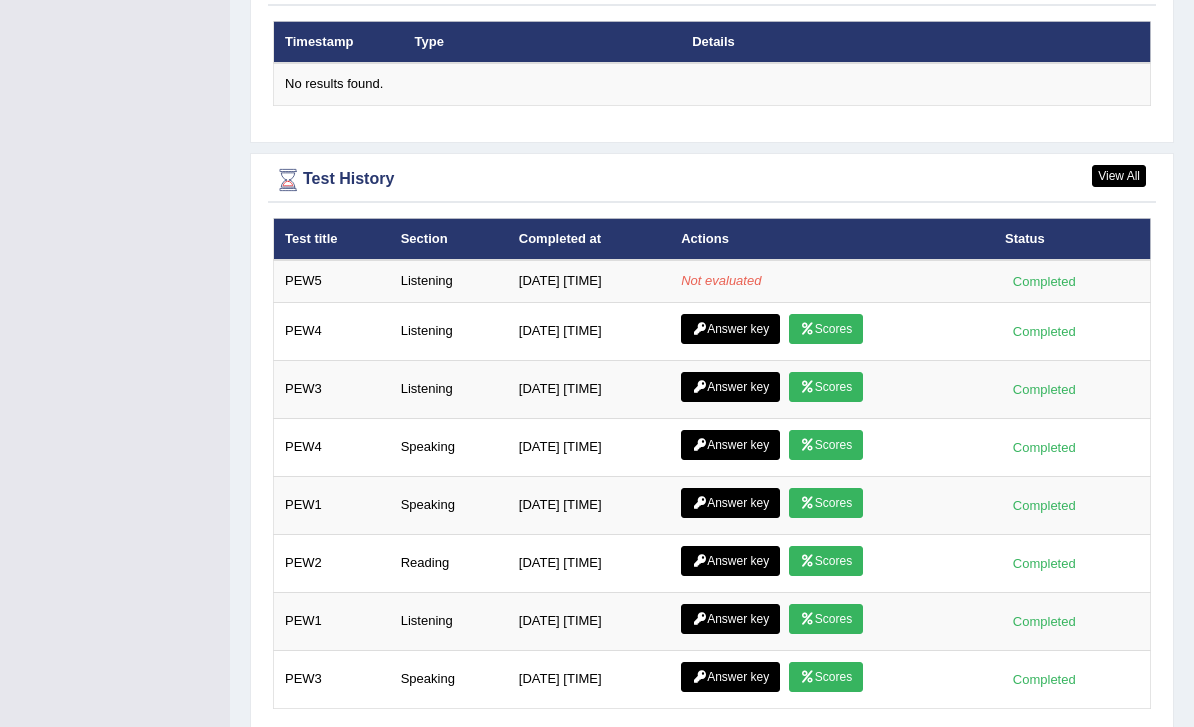 click on "Completed" at bounding box center (1072, 447) 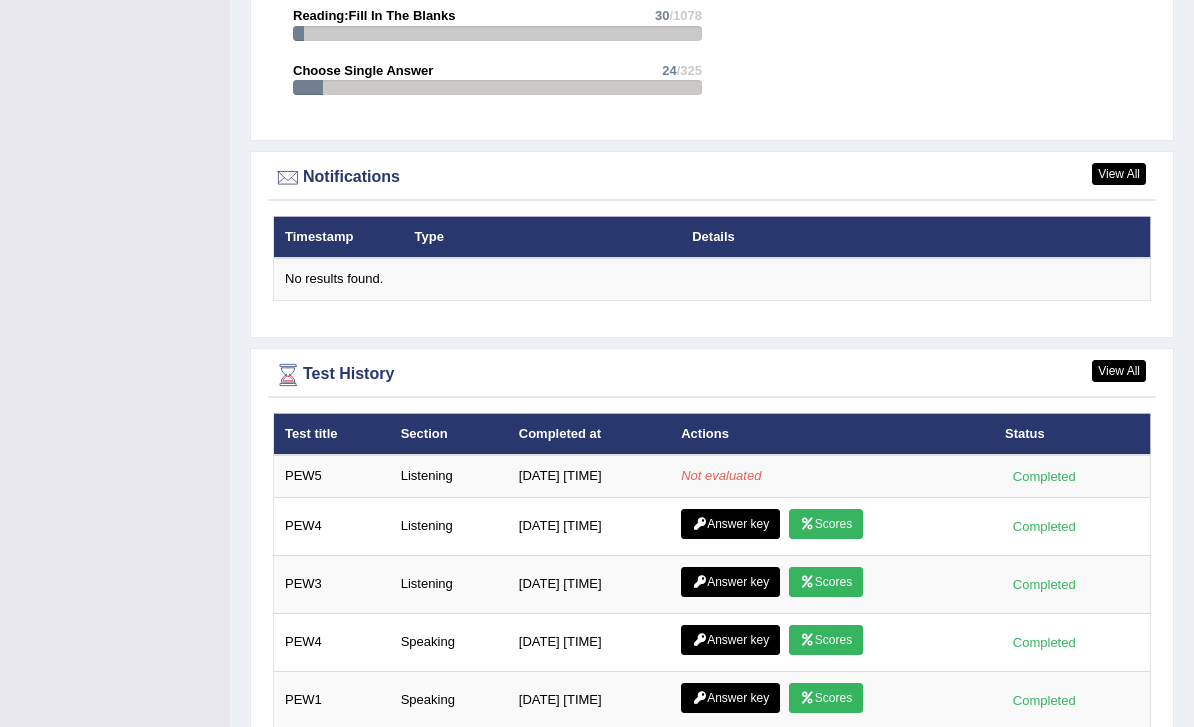 scroll, scrollTop: 2284, scrollLeft: 0, axis: vertical 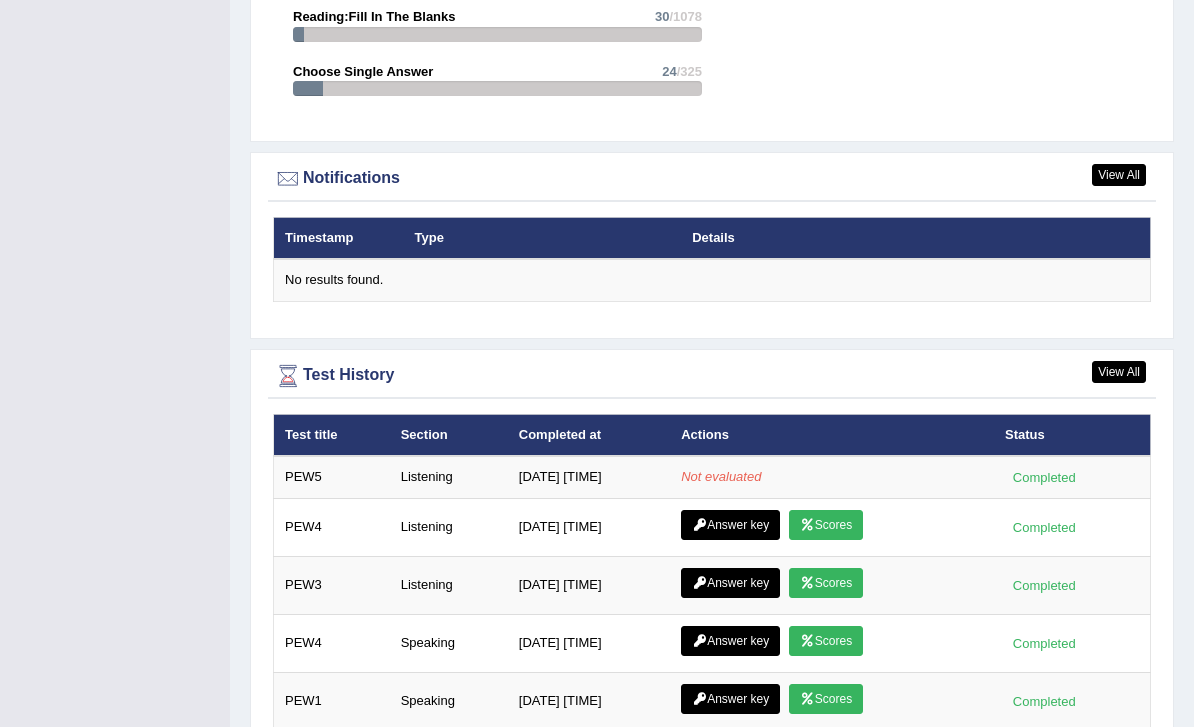 click on "Not evaluated" at bounding box center [721, 476] 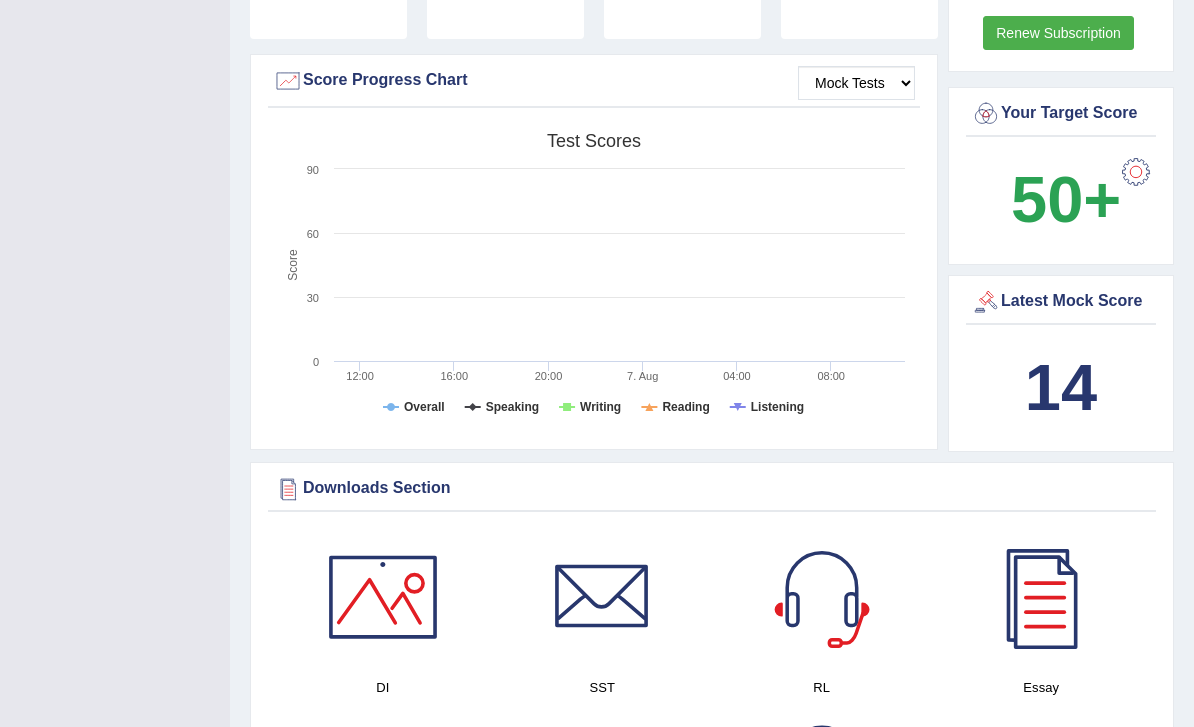 scroll, scrollTop: 0, scrollLeft: 0, axis: both 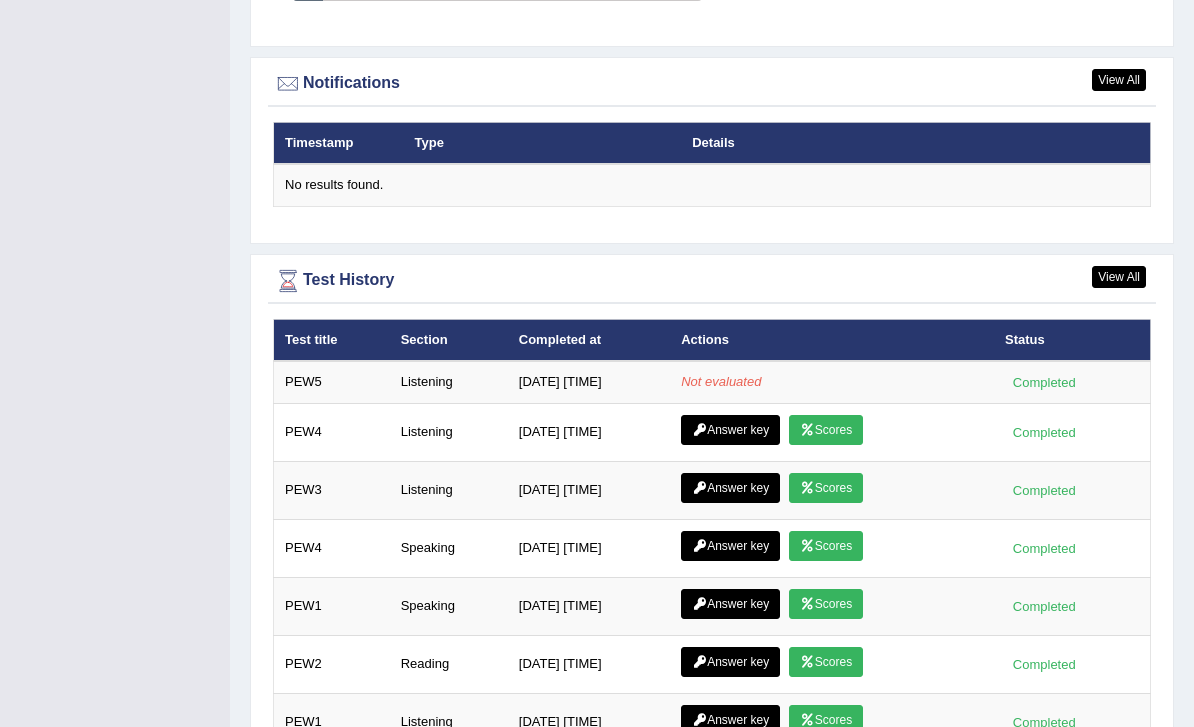 click on "Completed" at bounding box center [1044, 382] 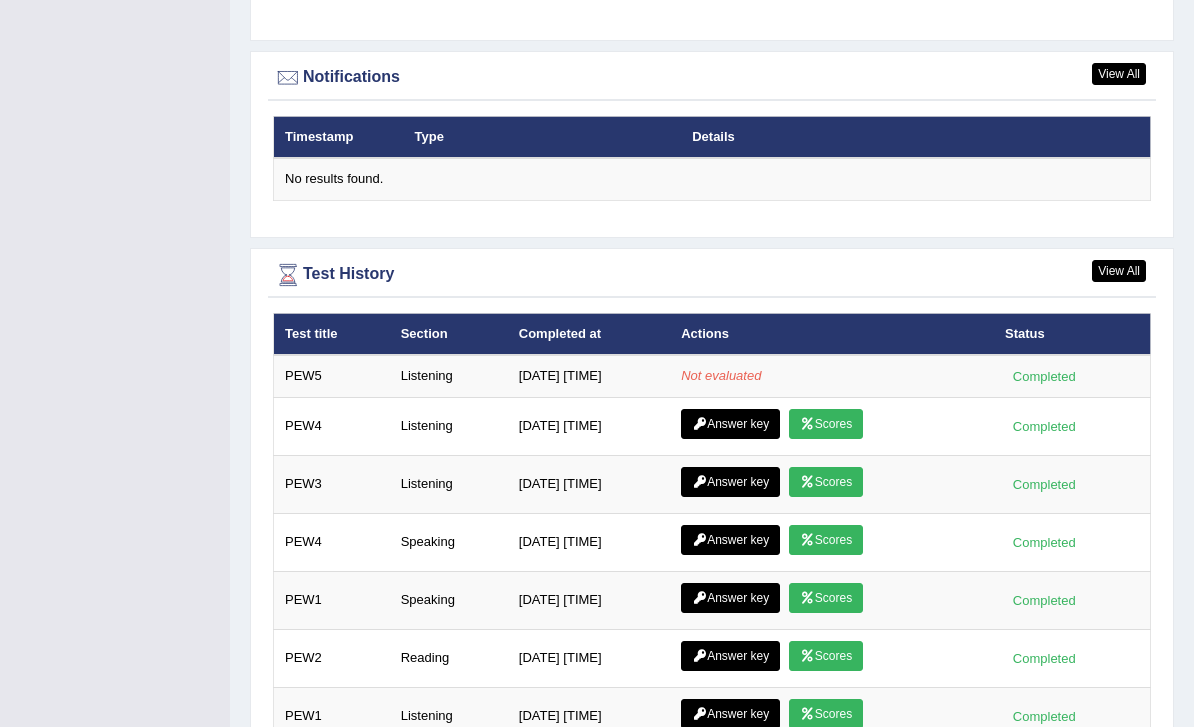 scroll, scrollTop: 2385, scrollLeft: 0, axis: vertical 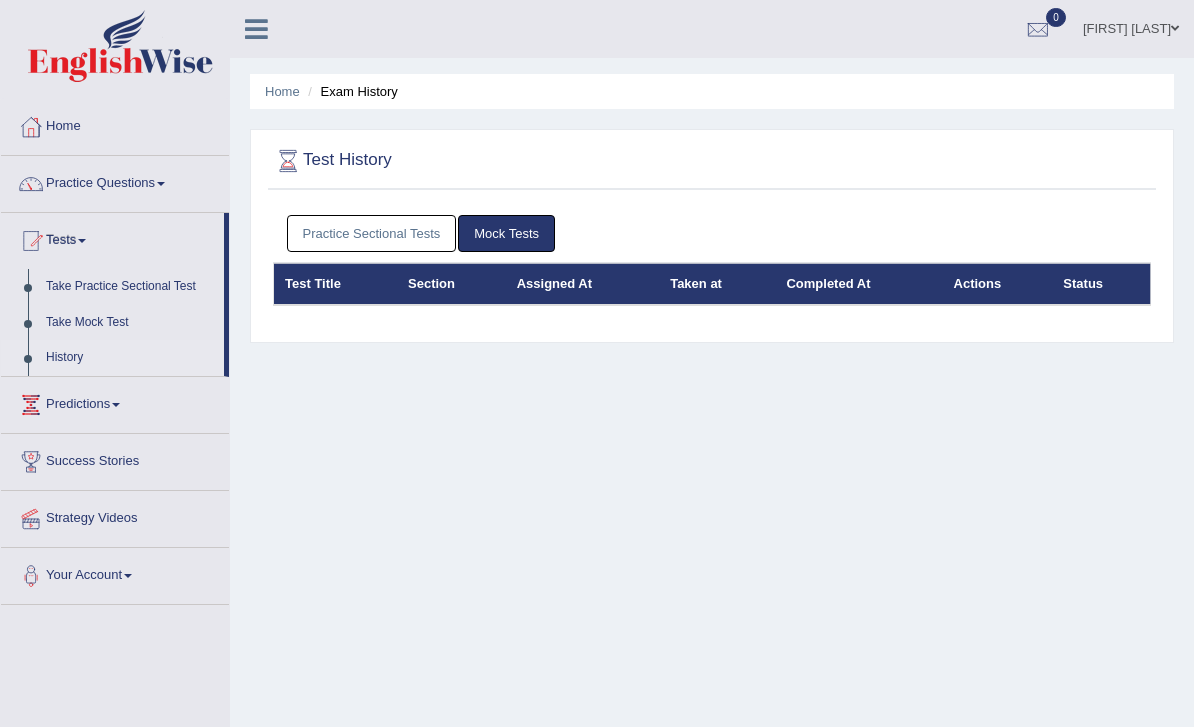 click on "Practice Sectional Tests" at bounding box center (372, 233) 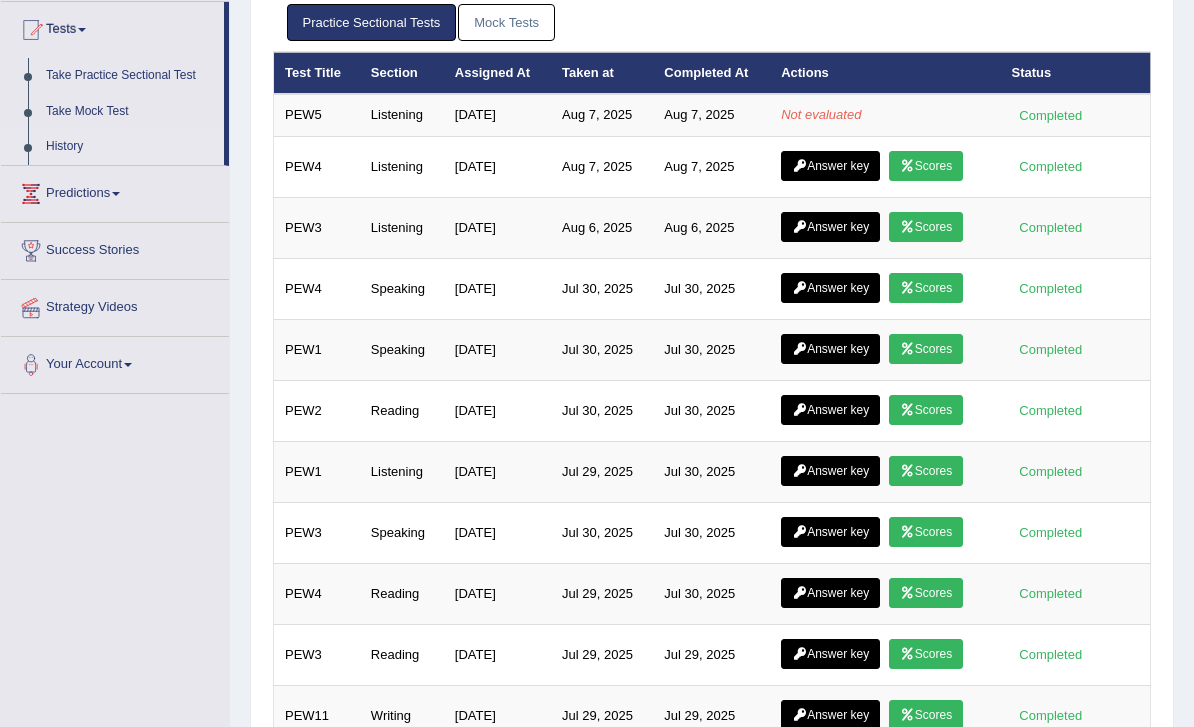 scroll, scrollTop: 209, scrollLeft: 0, axis: vertical 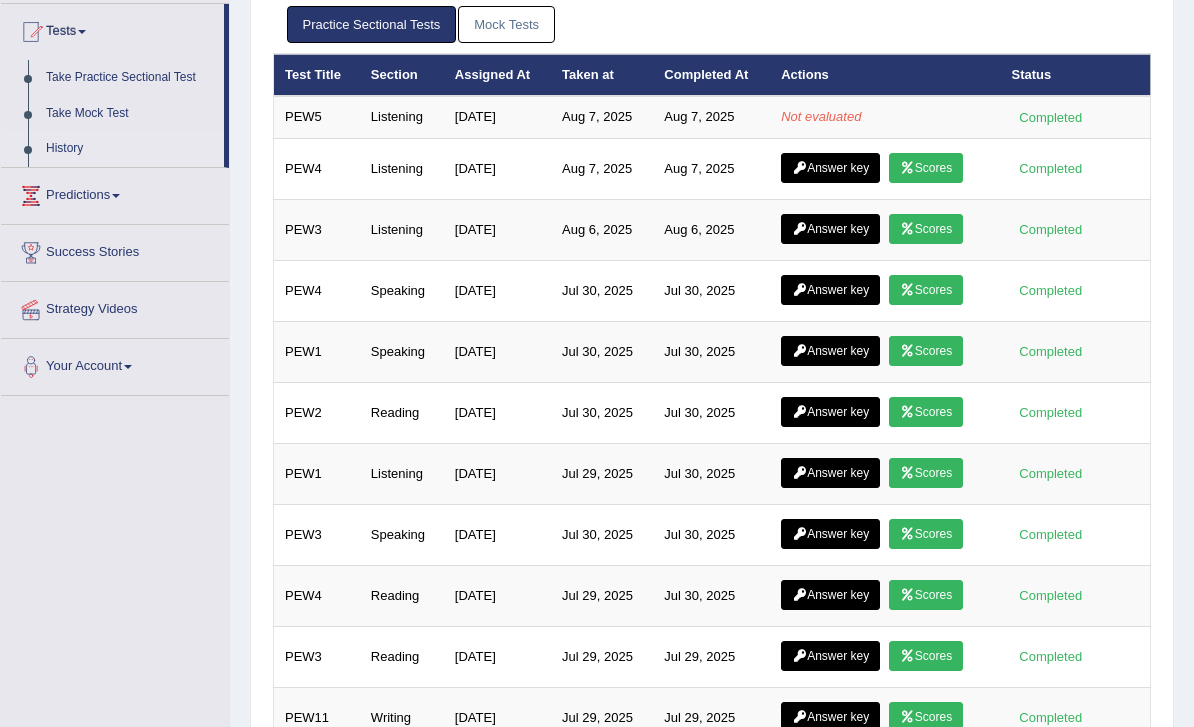click on "Scores" at bounding box center [926, 168] 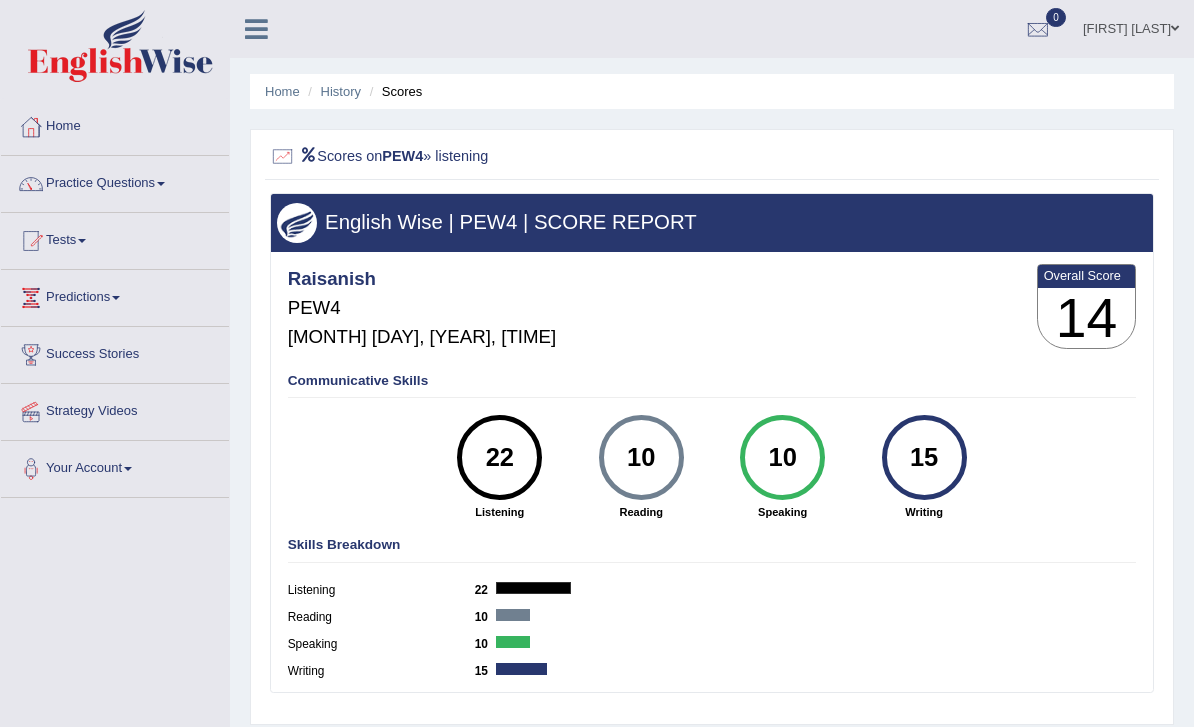 scroll, scrollTop: 0, scrollLeft: 0, axis: both 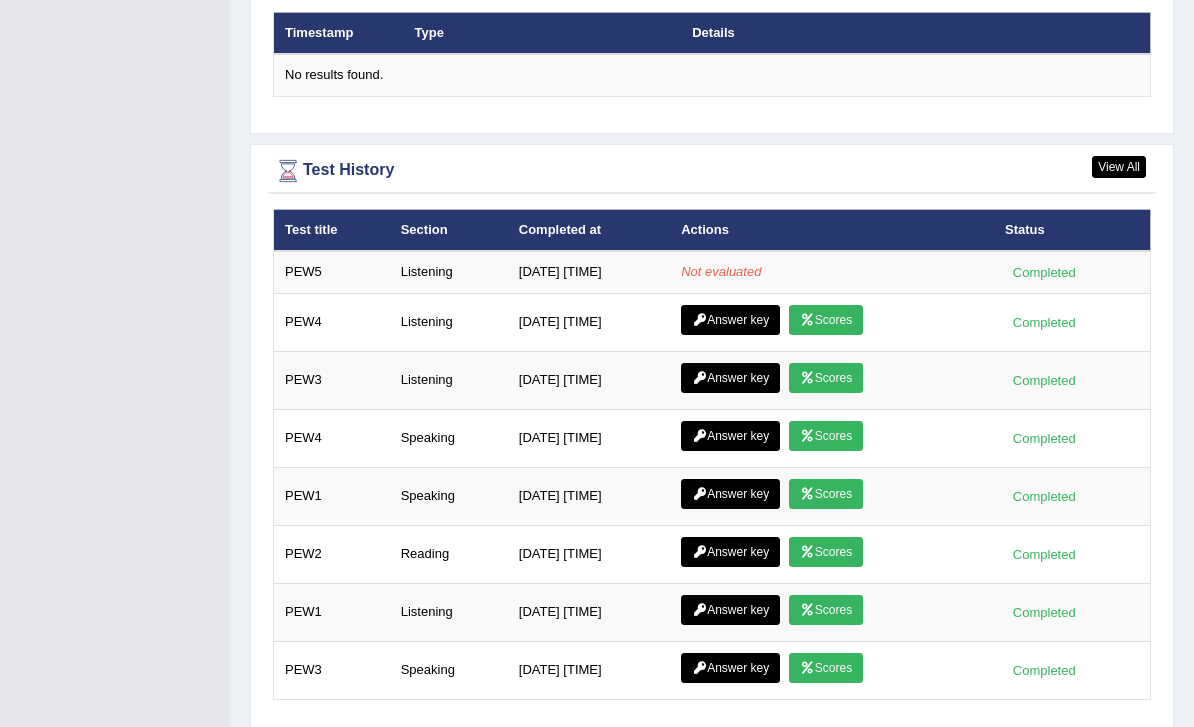 click on "Not evaluated" at bounding box center [832, 272] 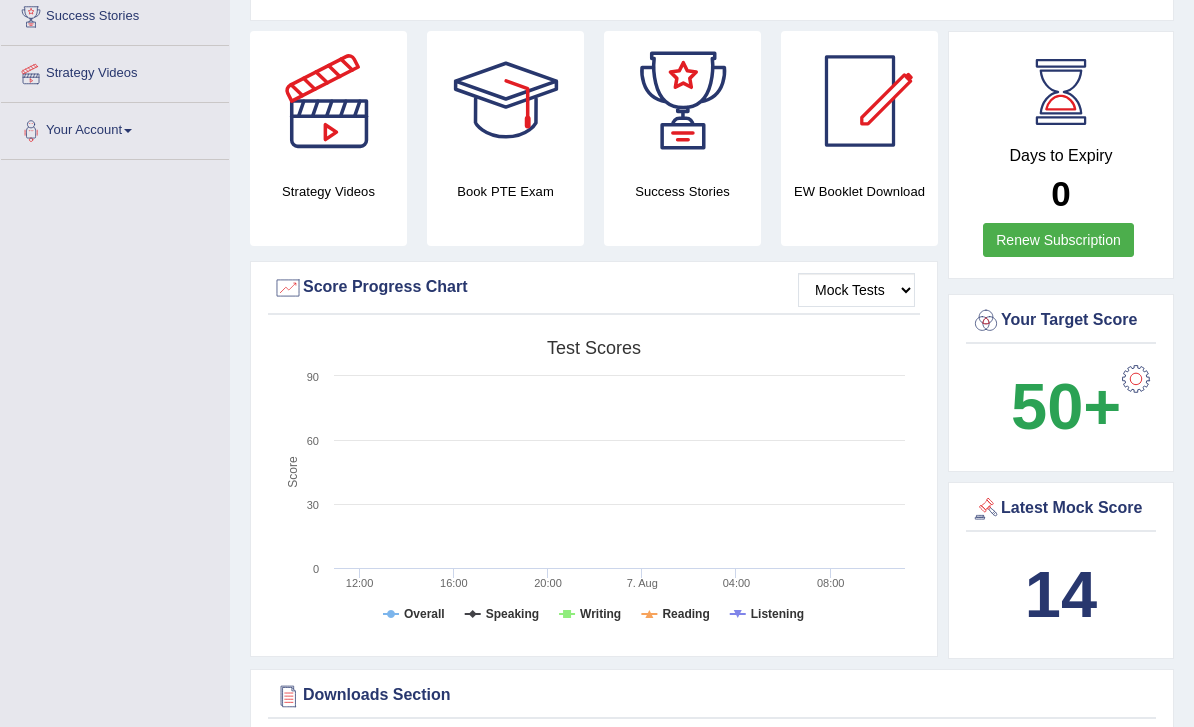scroll, scrollTop: 0, scrollLeft: 0, axis: both 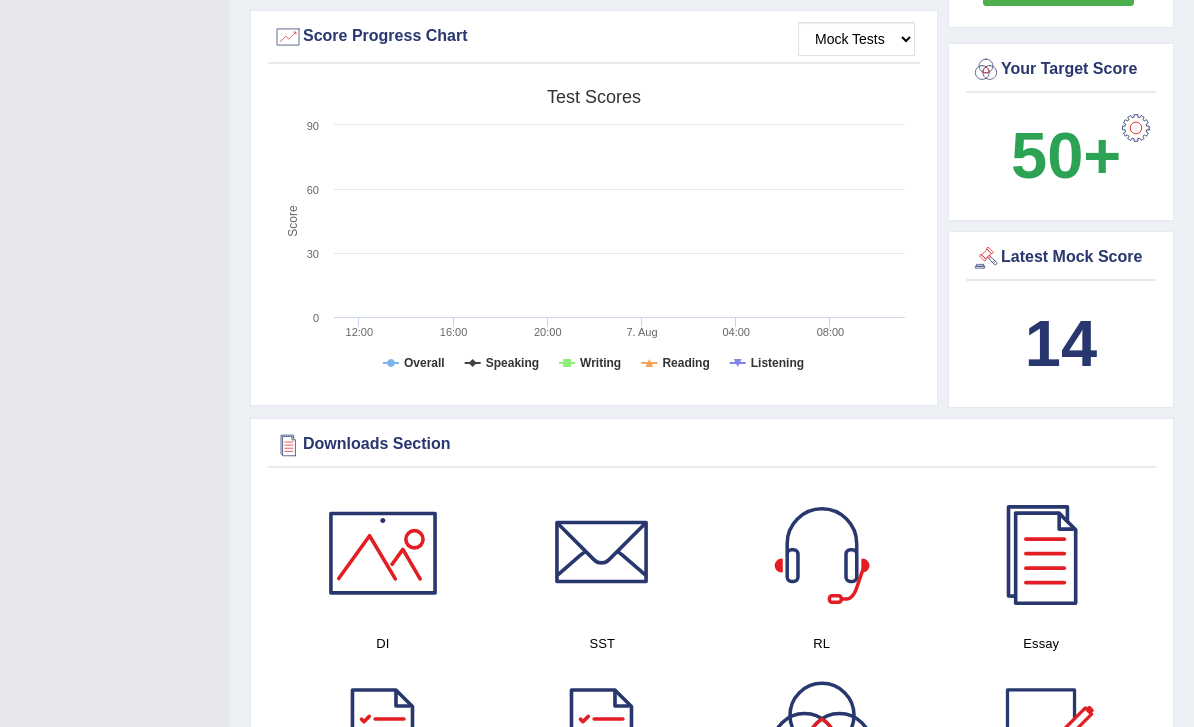 click on "14" at bounding box center (1061, 344) 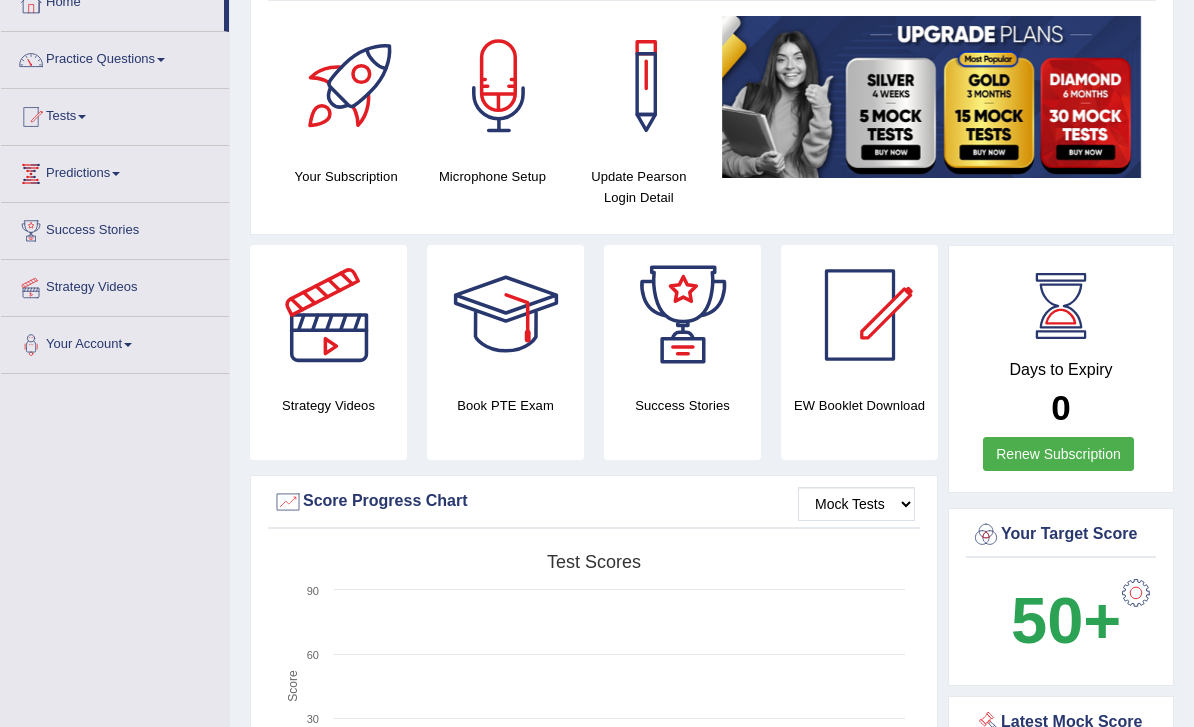 scroll, scrollTop: 0, scrollLeft: 0, axis: both 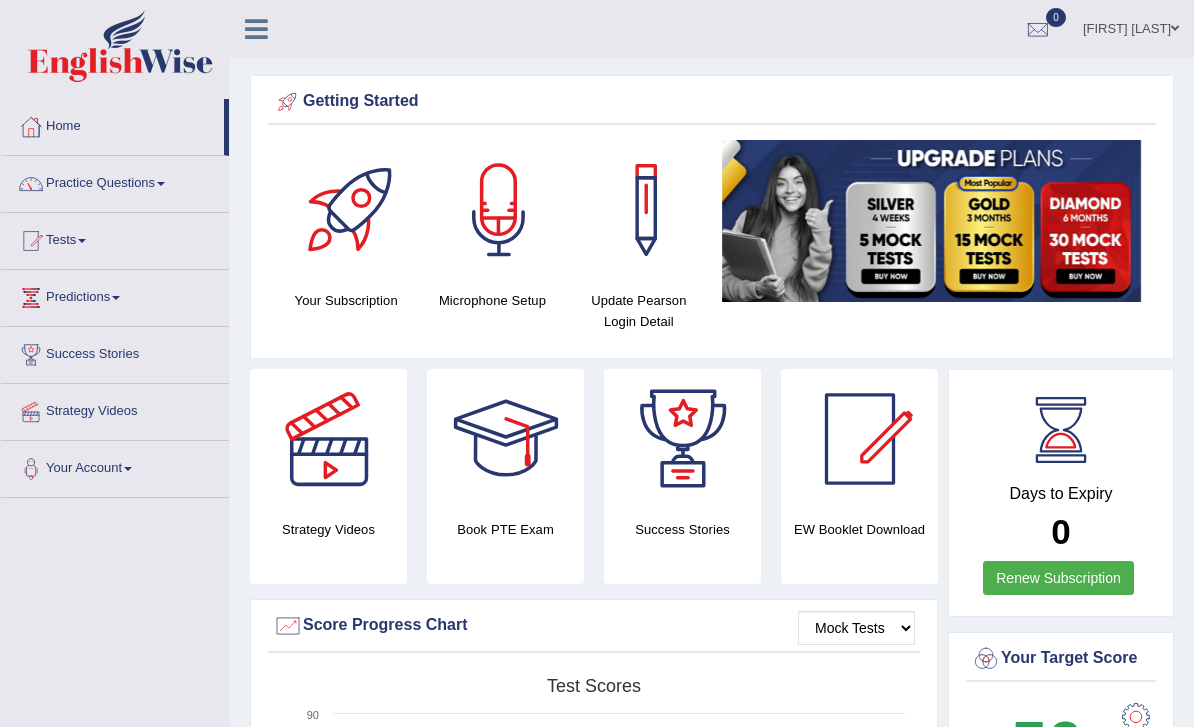 click at bounding box center [256, 27] 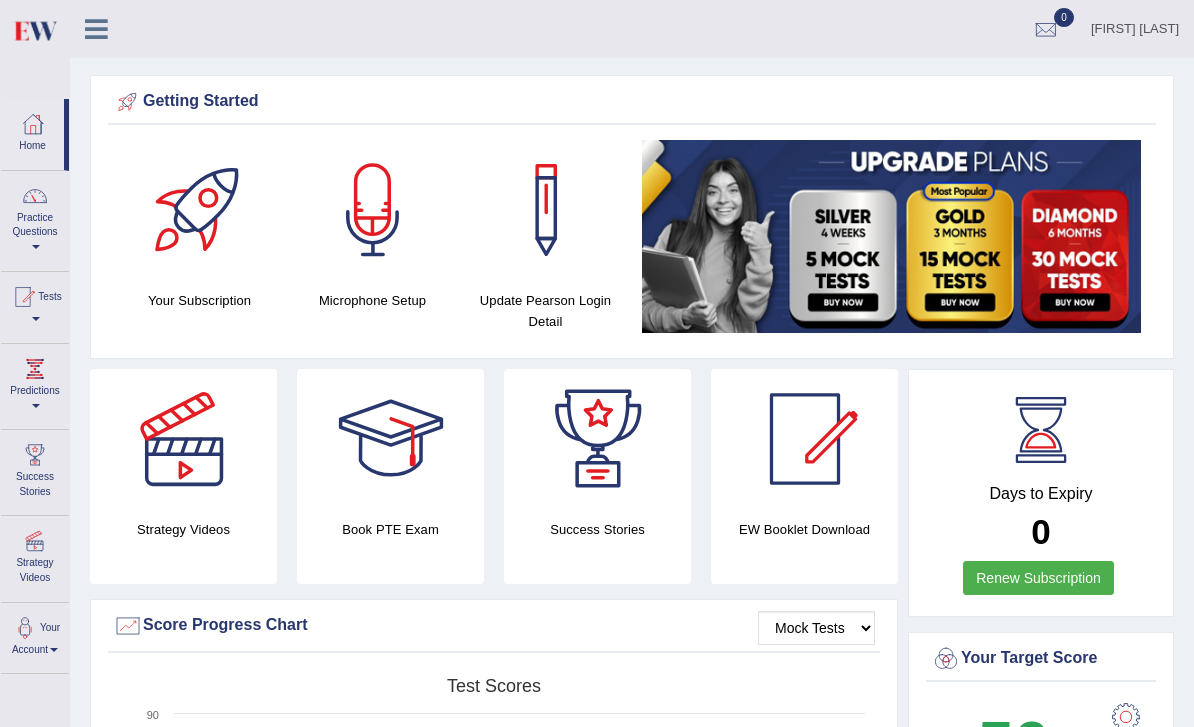 click at bounding box center (96, 29) 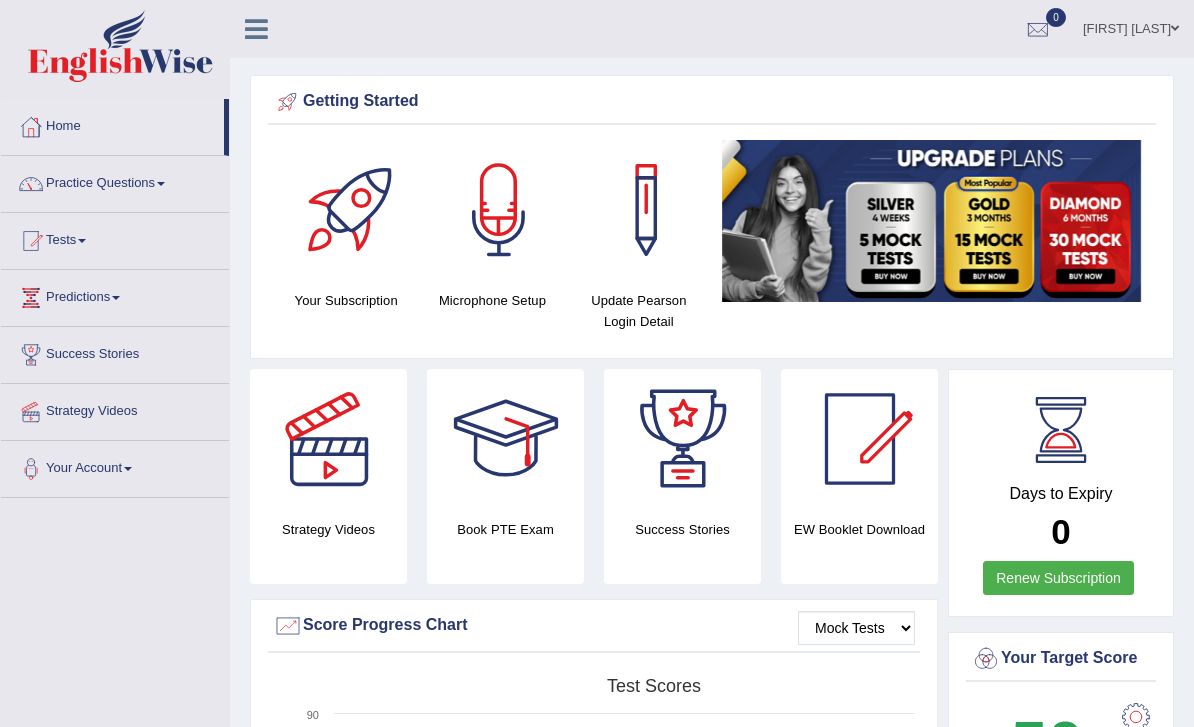 click at bounding box center (256, 29) 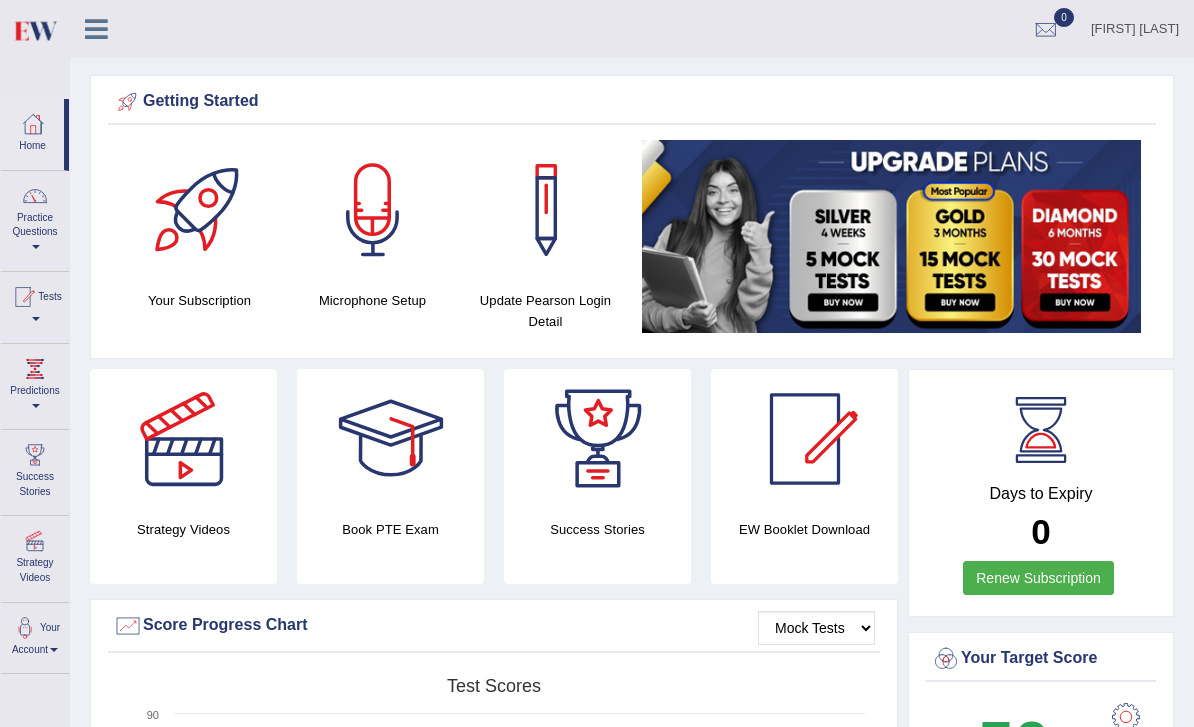 click on "Tests" at bounding box center (35, 304) 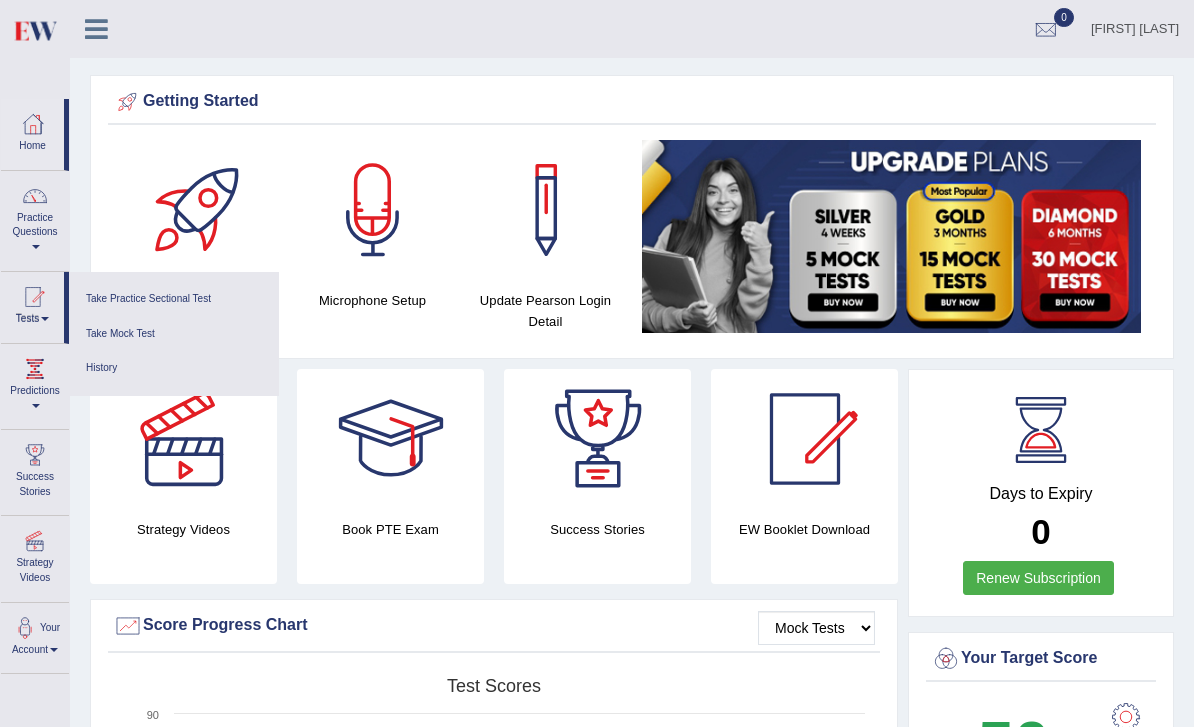click on "Take Practice Sectional Test" at bounding box center (174, 299) 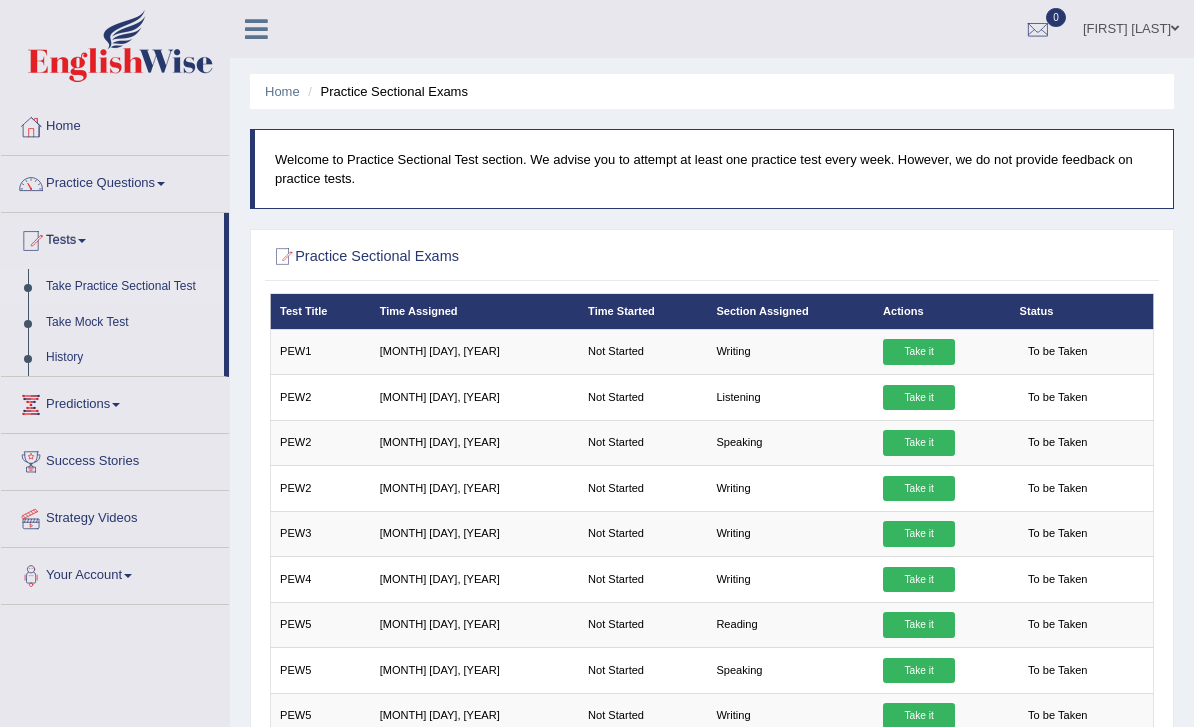 scroll, scrollTop: 115, scrollLeft: 0, axis: vertical 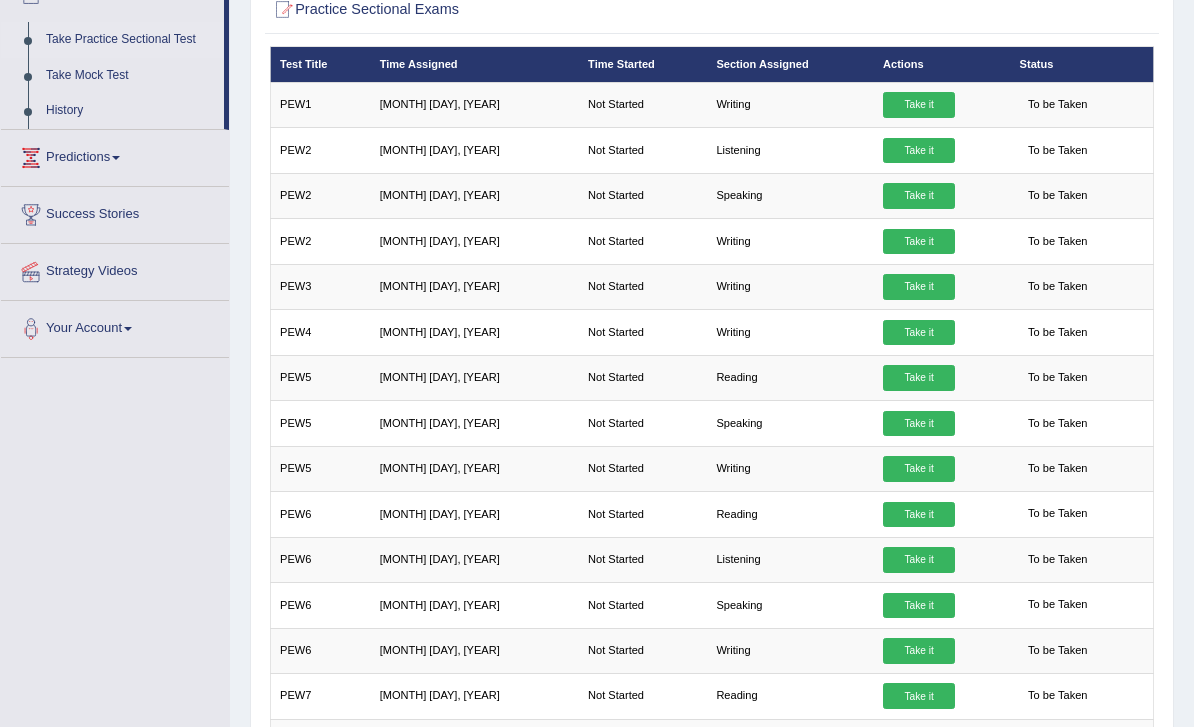 click on "Take it" at bounding box center (919, 378) 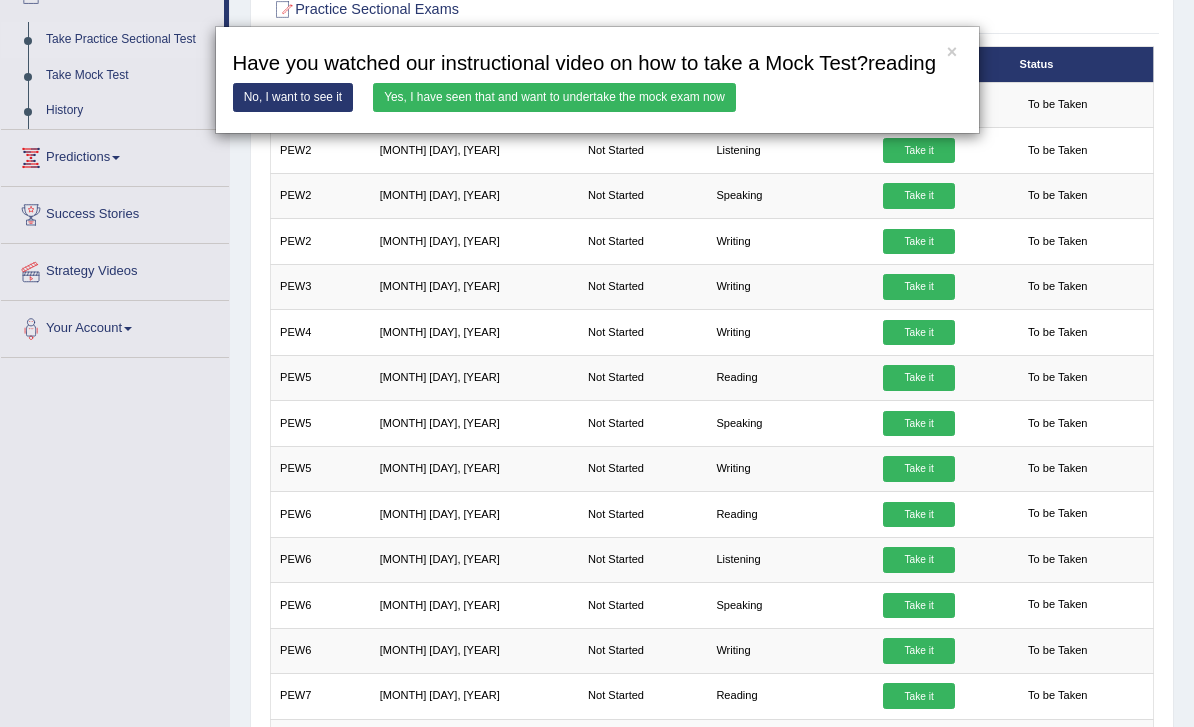 click on "Yes, I have seen that and want to undertake the mock exam now" at bounding box center [554, 97] 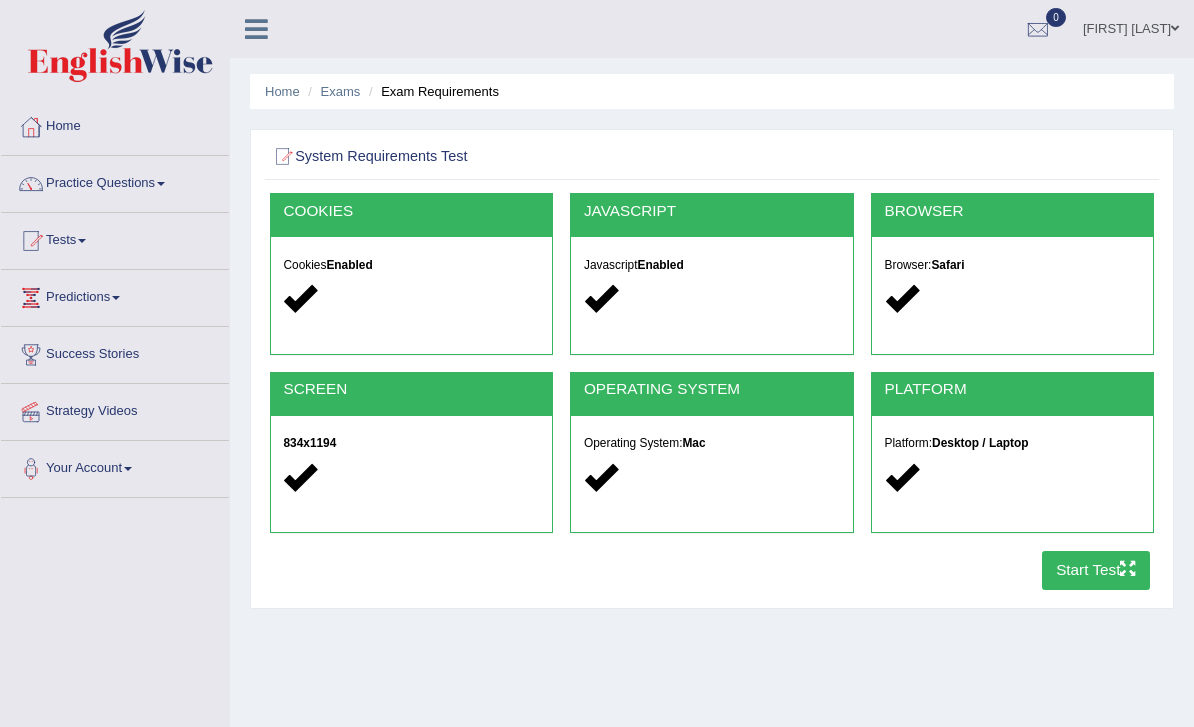 scroll, scrollTop: 0, scrollLeft: 0, axis: both 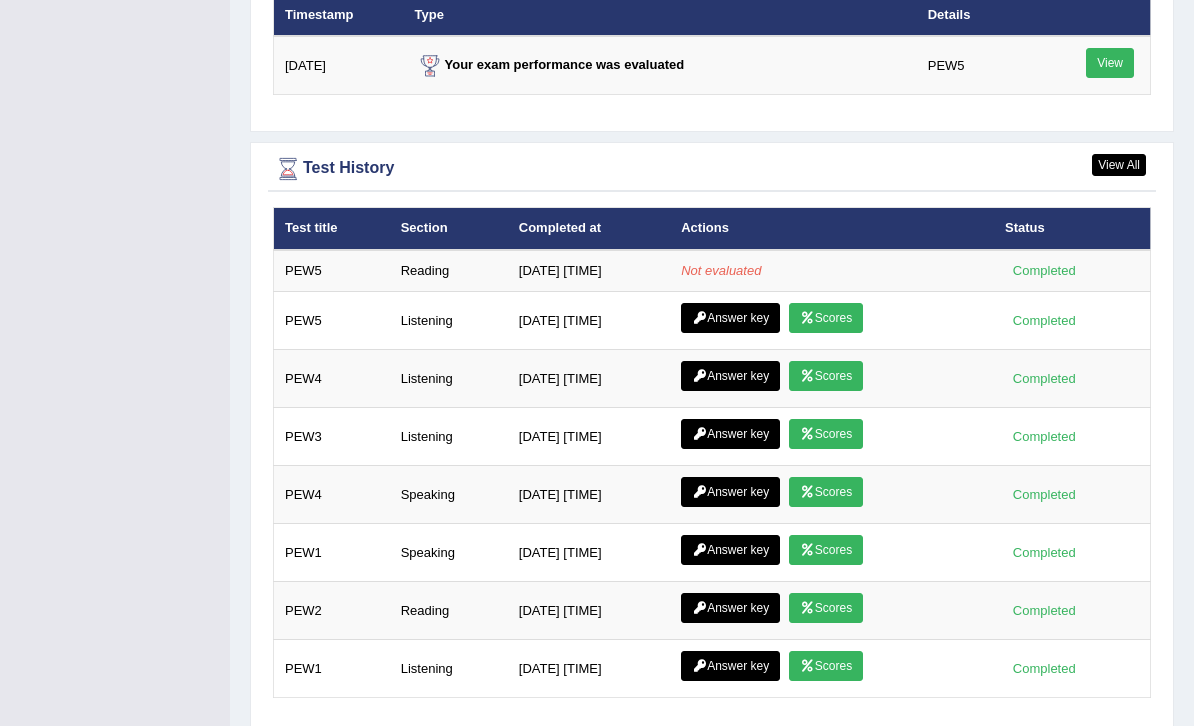 click on "Scores" at bounding box center [826, 319] 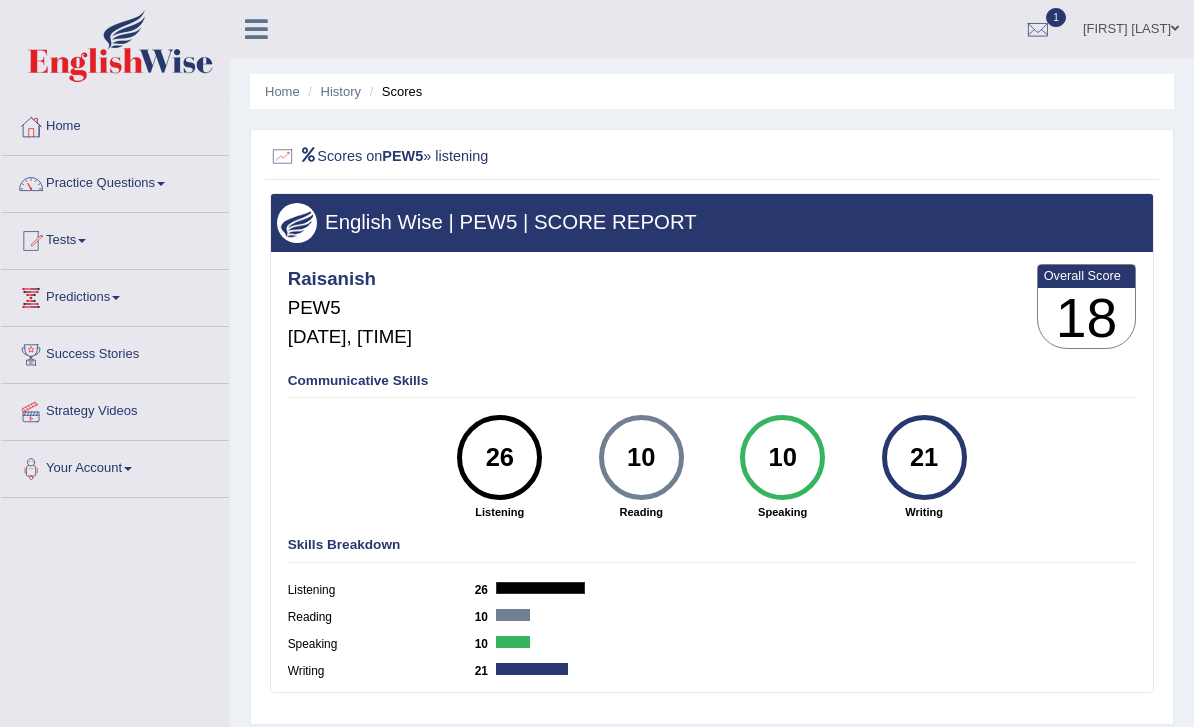 scroll, scrollTop: 0, scrollLeft: 0, axis: both 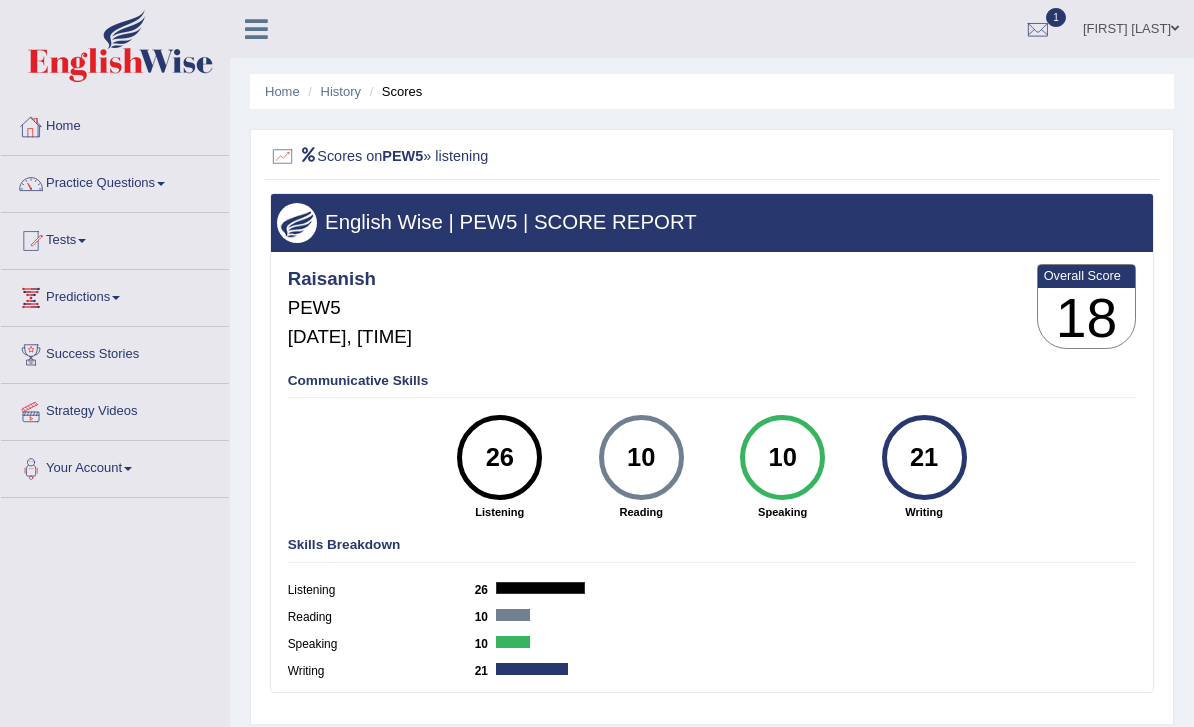 click on "Home" at bounding box center (115, 124) 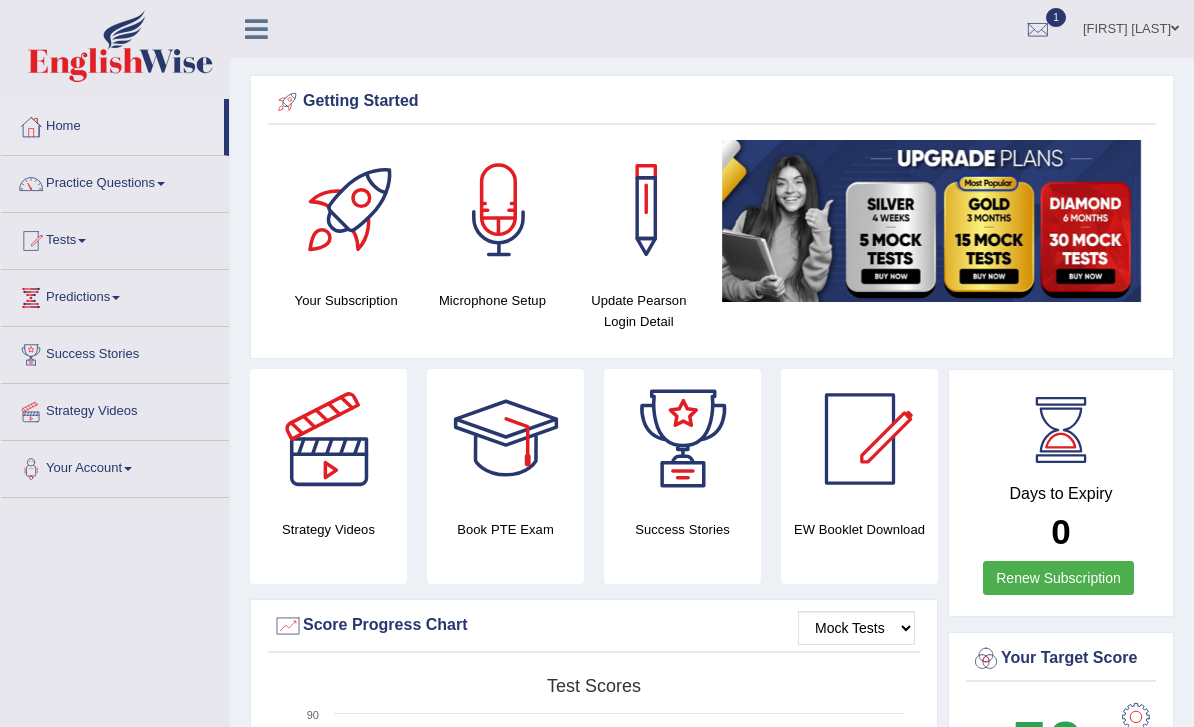scroll, scrollTop: 0, scrollLeft: 0, axis: both 